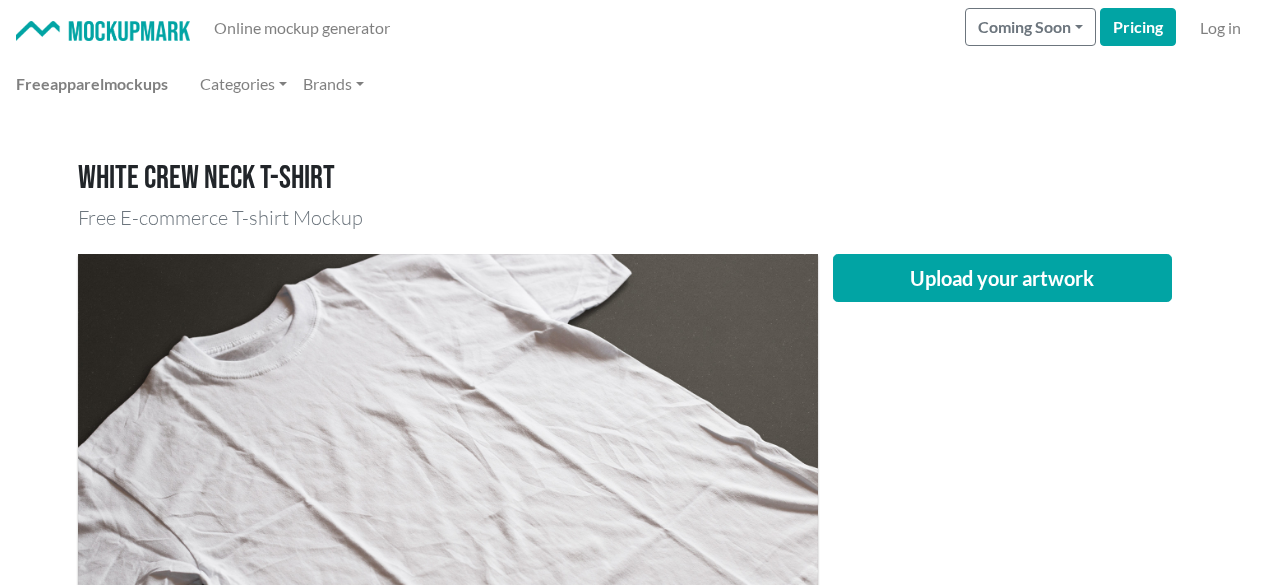 scroll, scrollTop: 200, scrollLeft: 0, axis: vertical 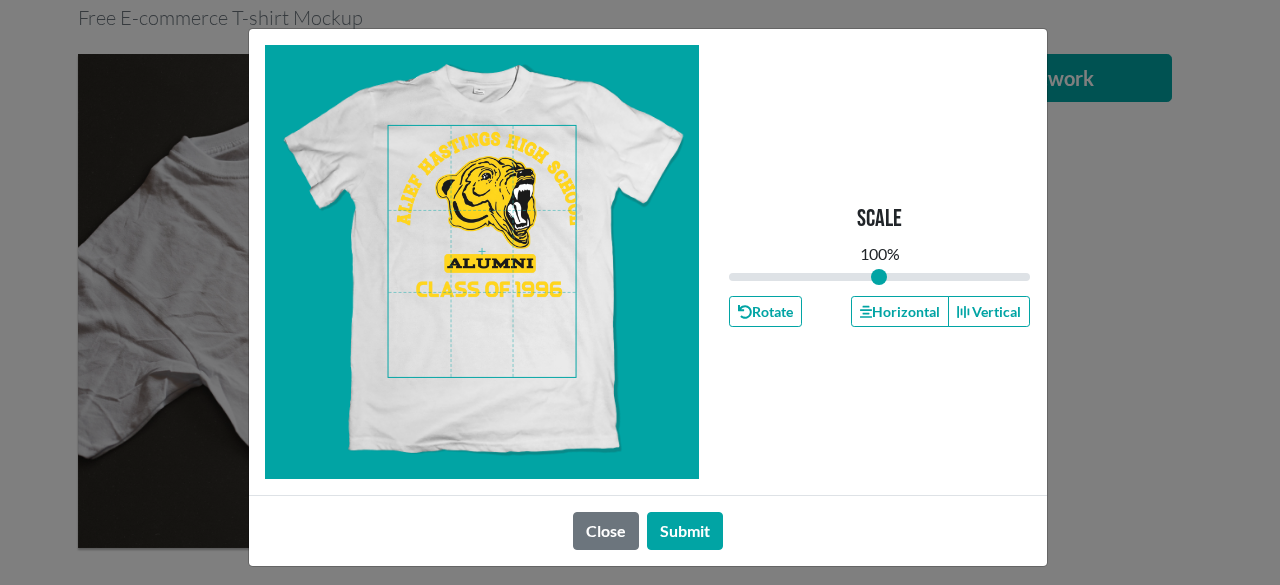 click at bounding box center [482, 251] 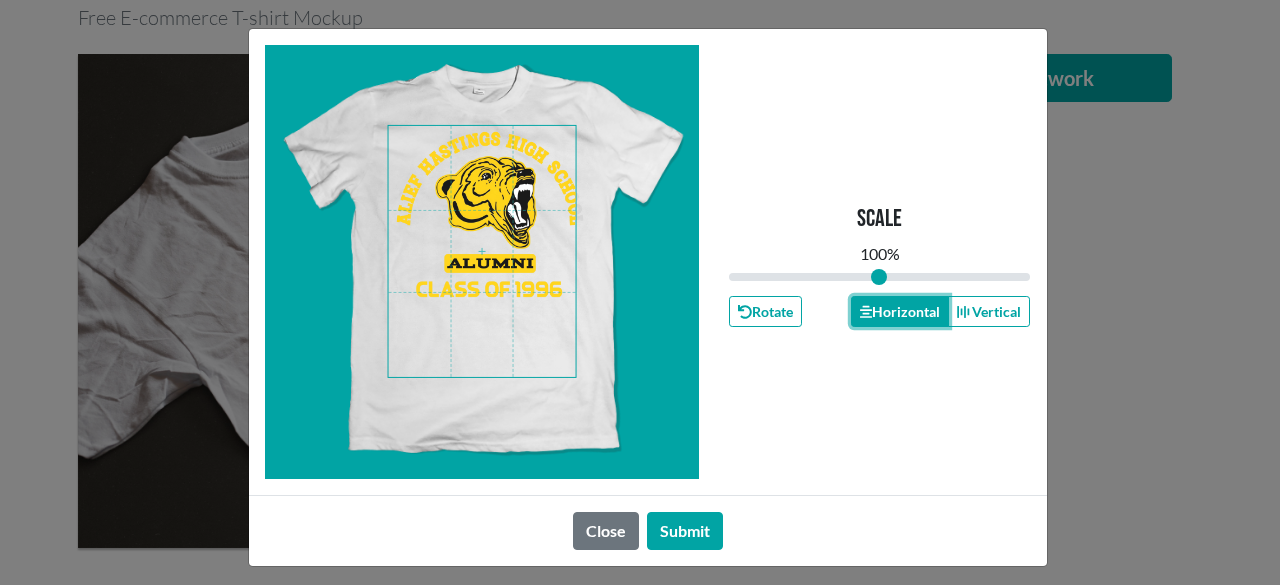 click on "Horizontal" at bounding box center (900, 311) 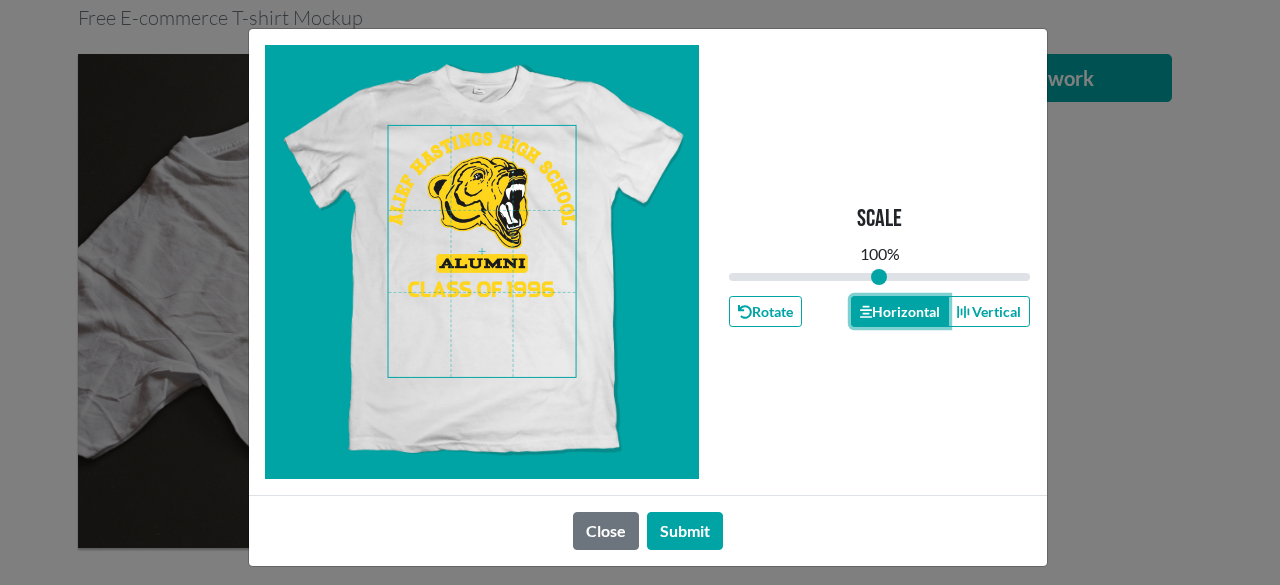 click on "Horizontal" at bounding box center (900, 311) 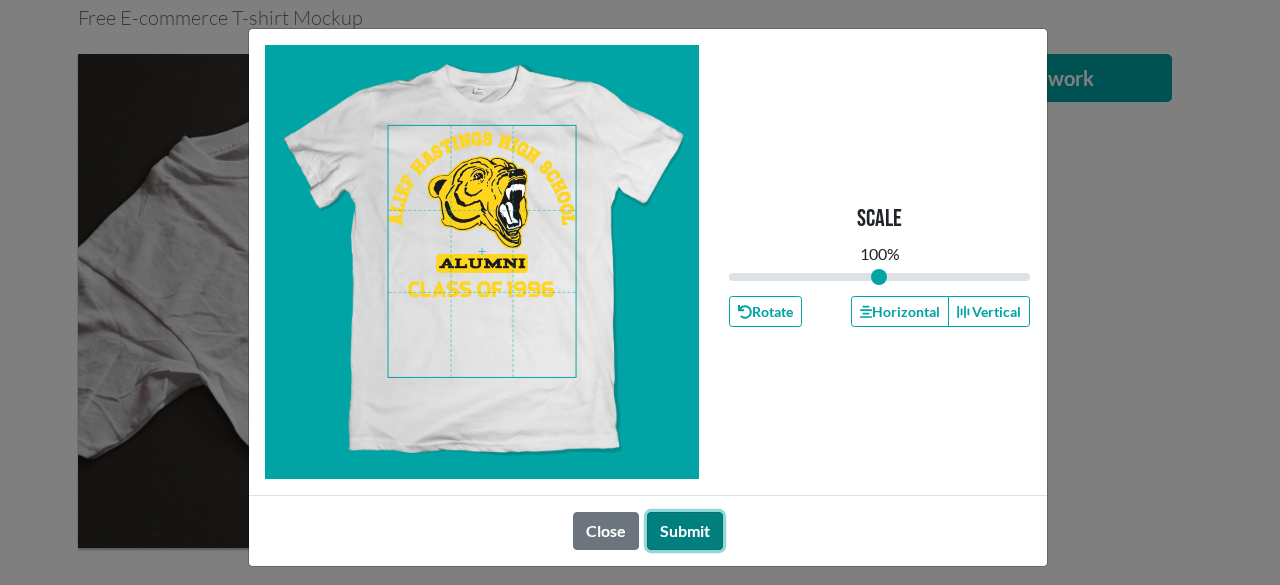 click on "Submit" at bounding box center (685, 531) 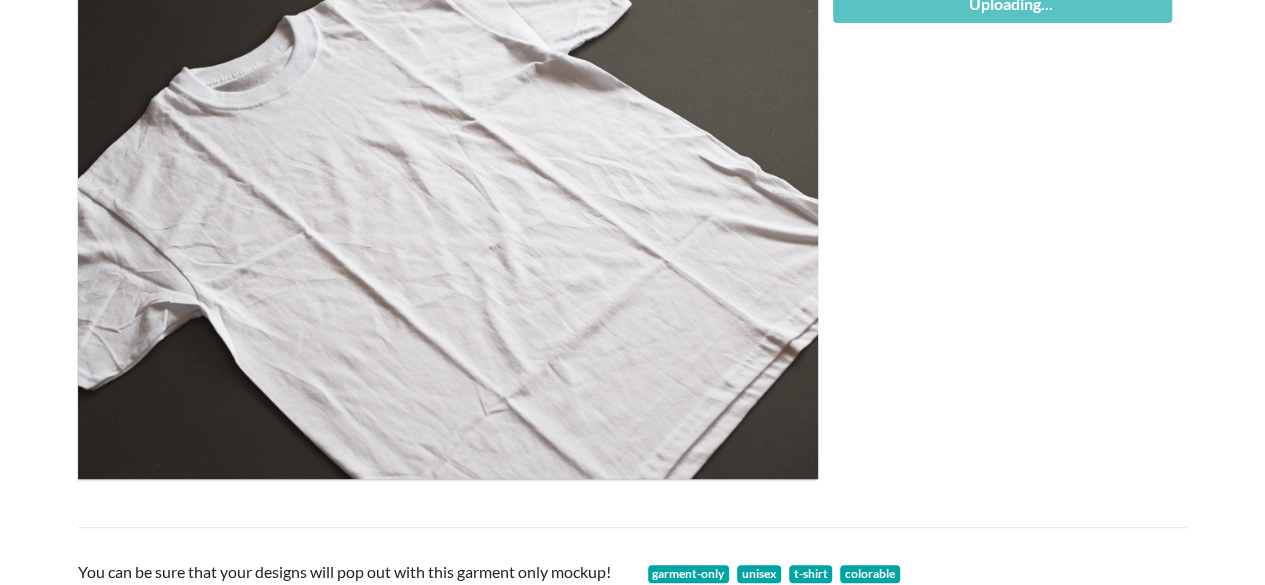 scroll, scrollTop: 300, scrollLeft: 0, axis: vertical 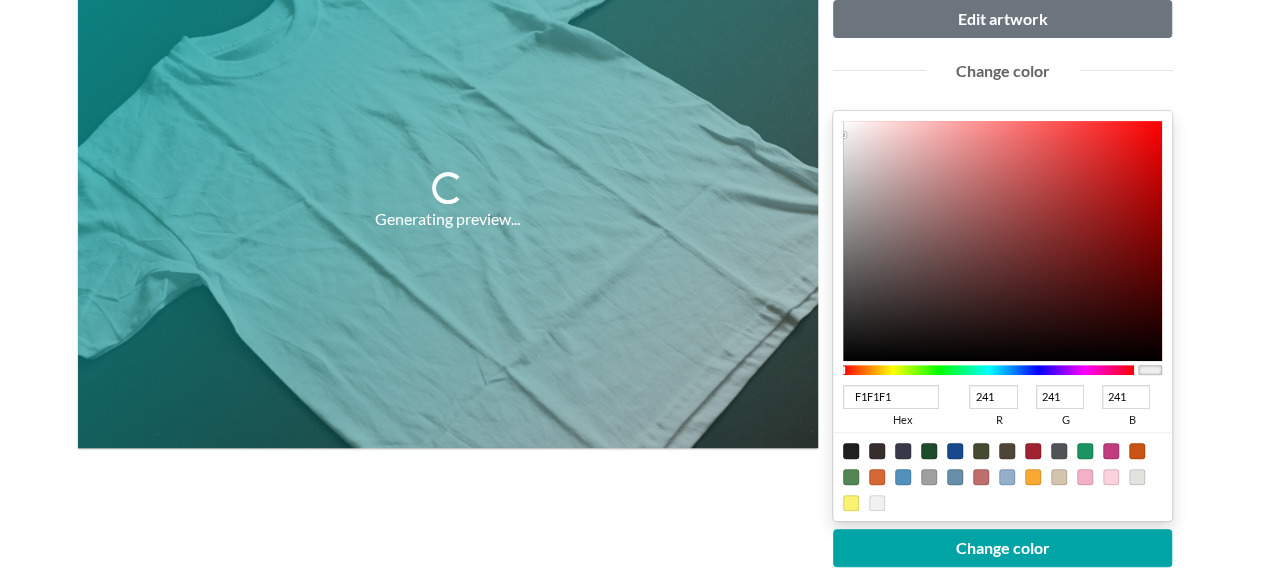 type on "1B1A1A" 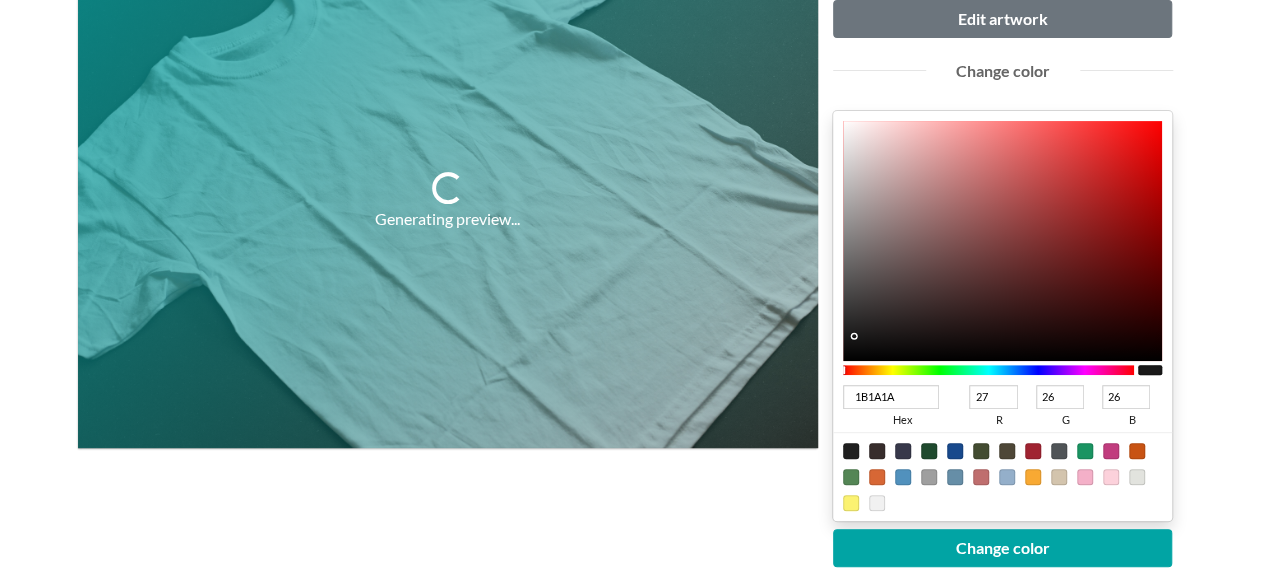 type on "191818" 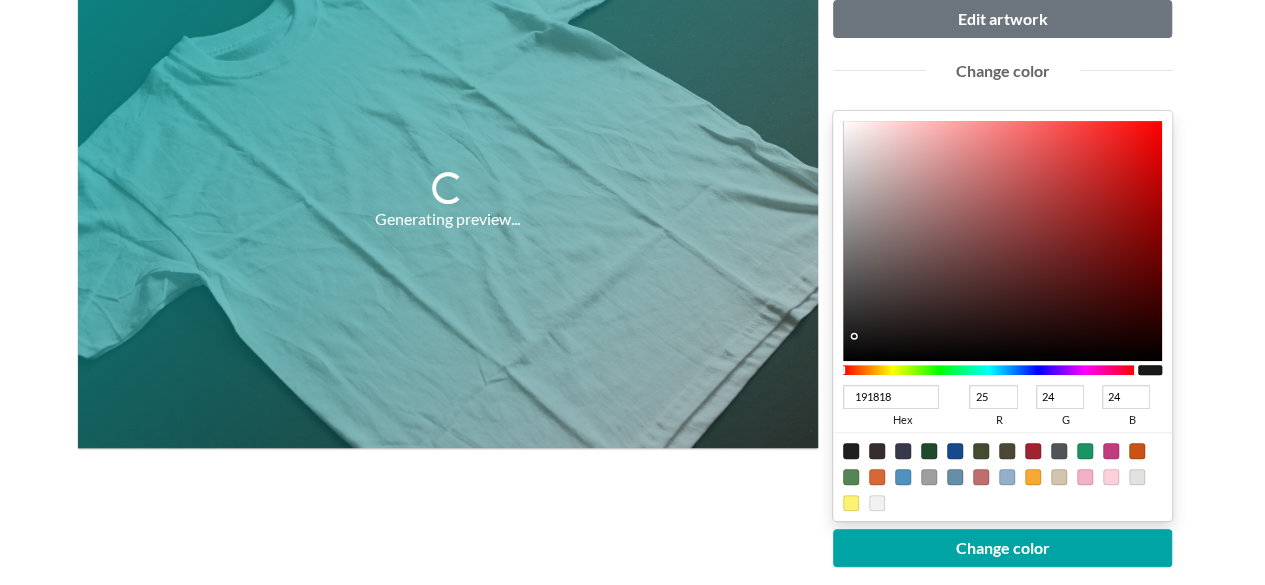 type on "191919" 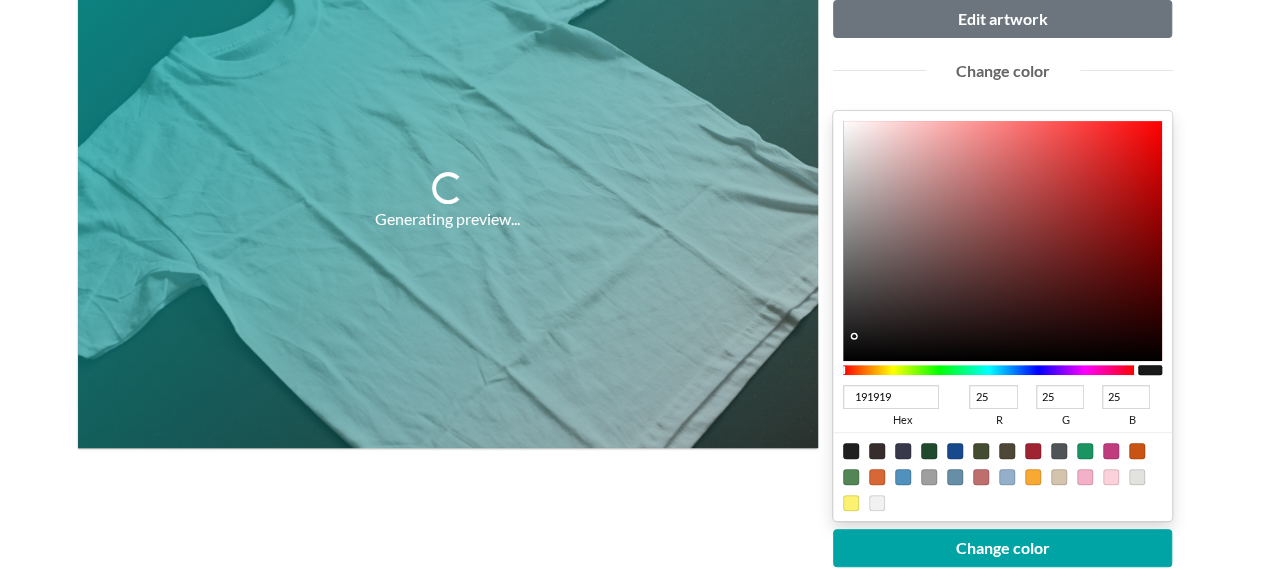 type on "181818" 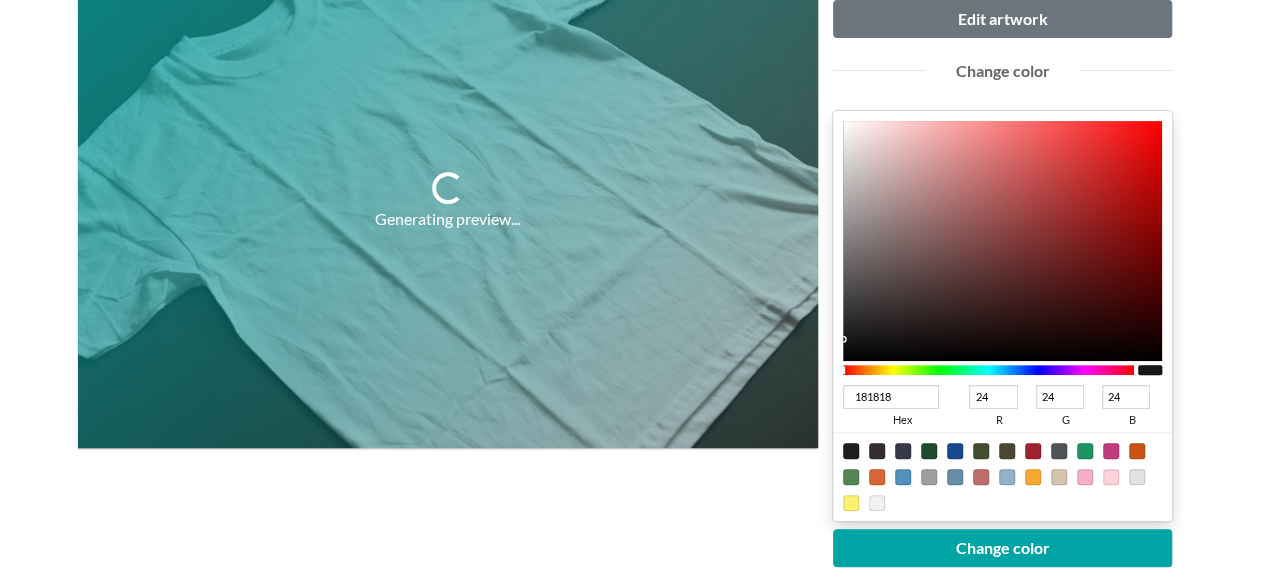 type on "161616" 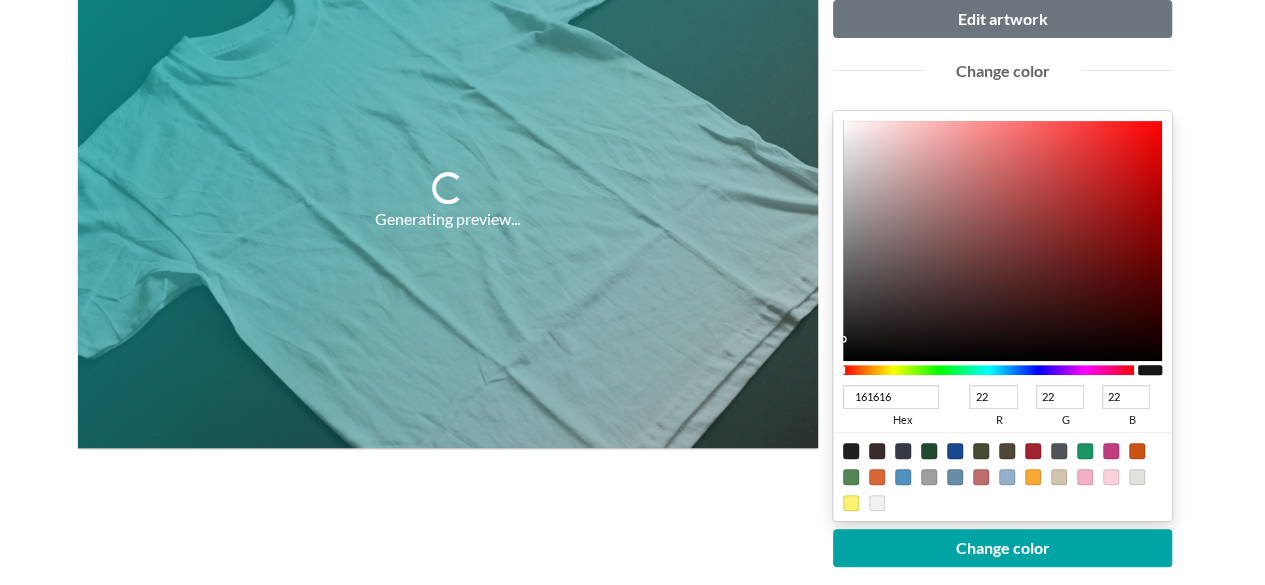 type on "131313" 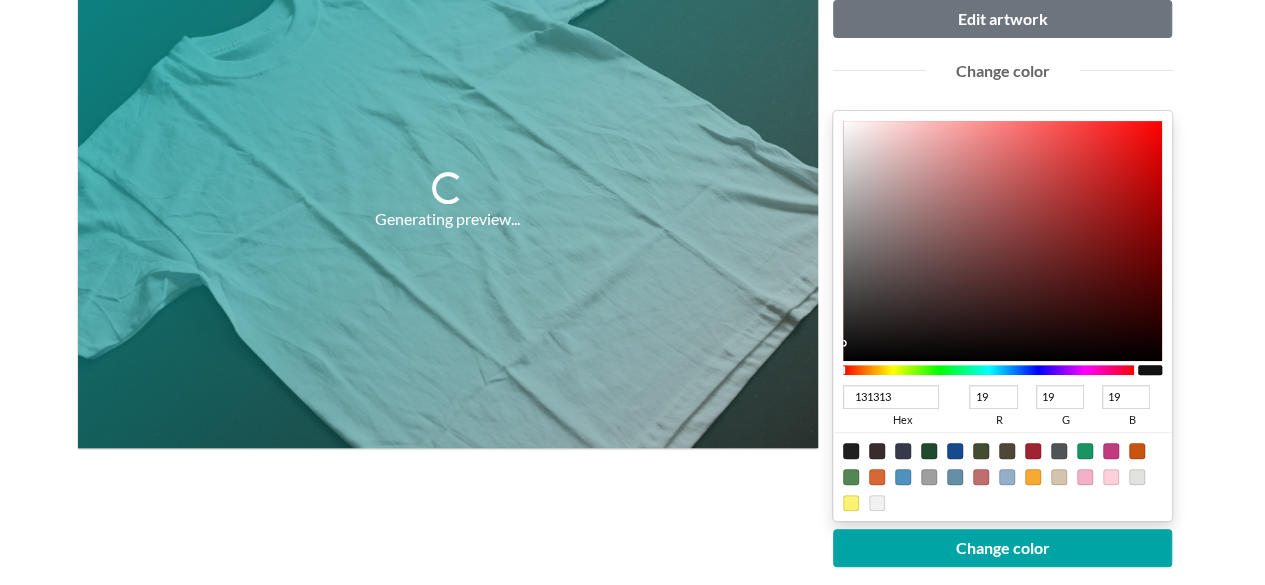 type on "121212" 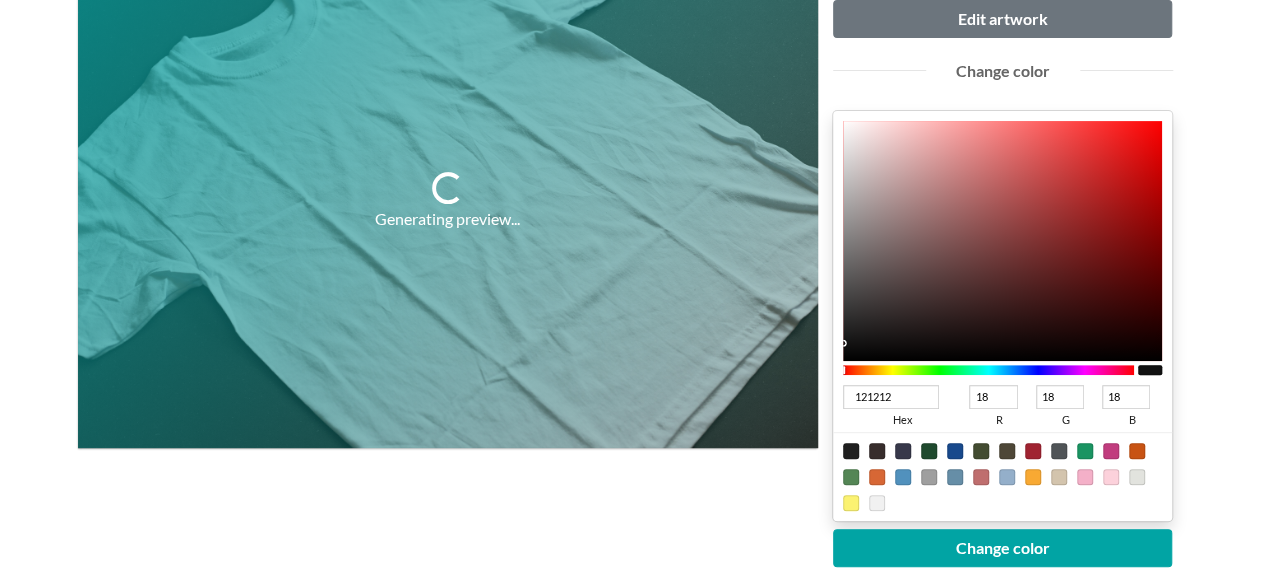 type on "111111" 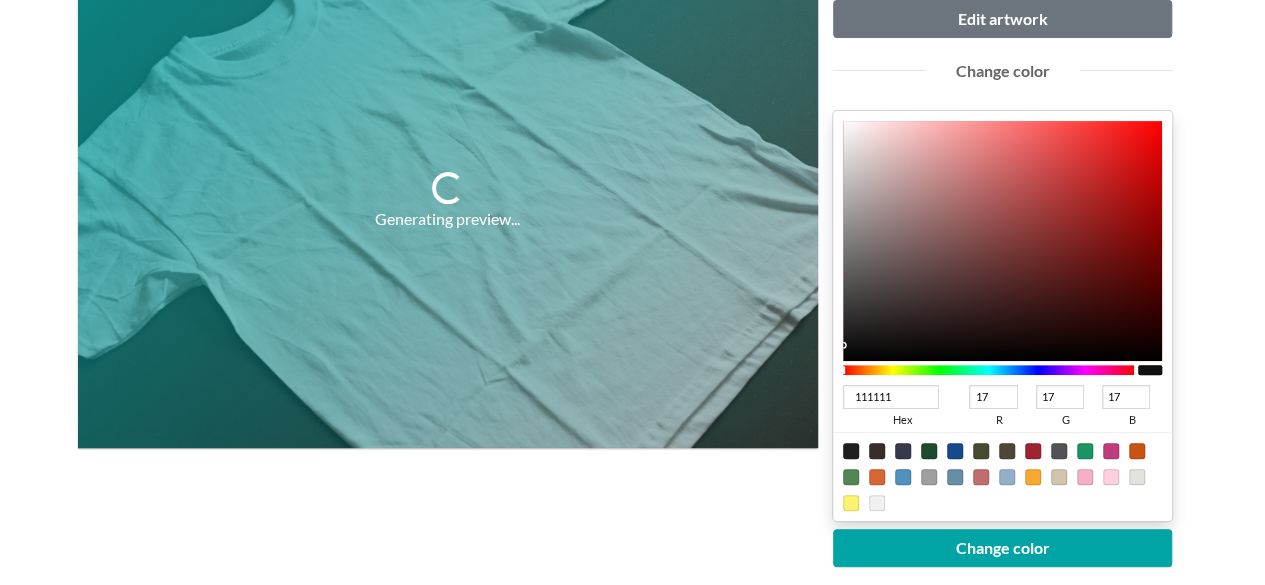 type on "101010" 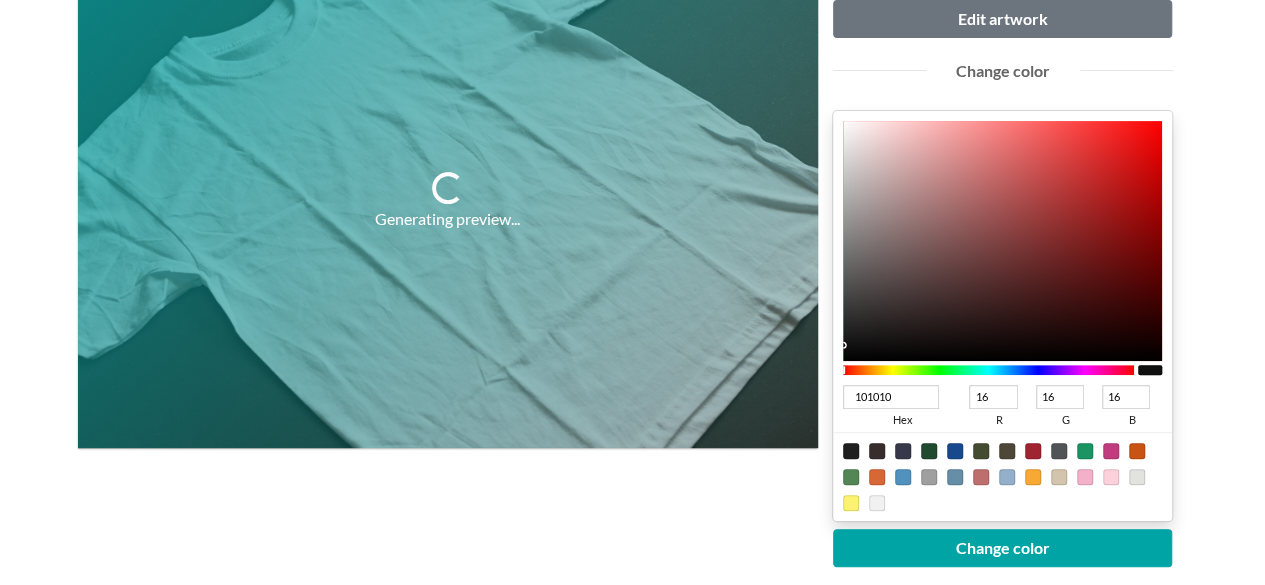 type on "0F0F0F" 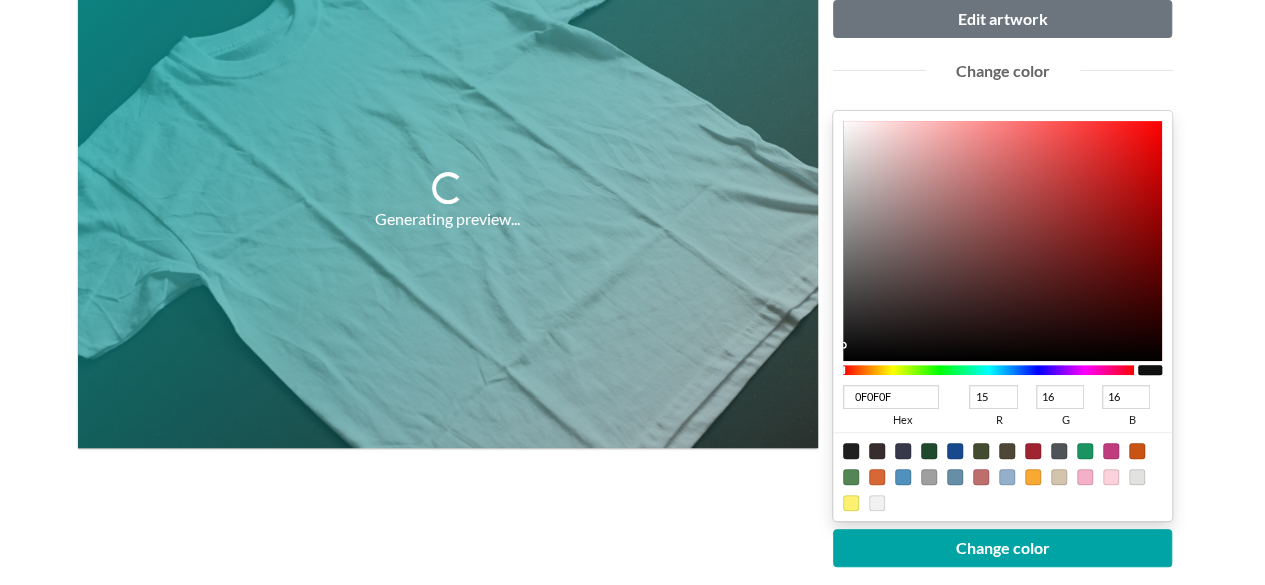 type on "15" 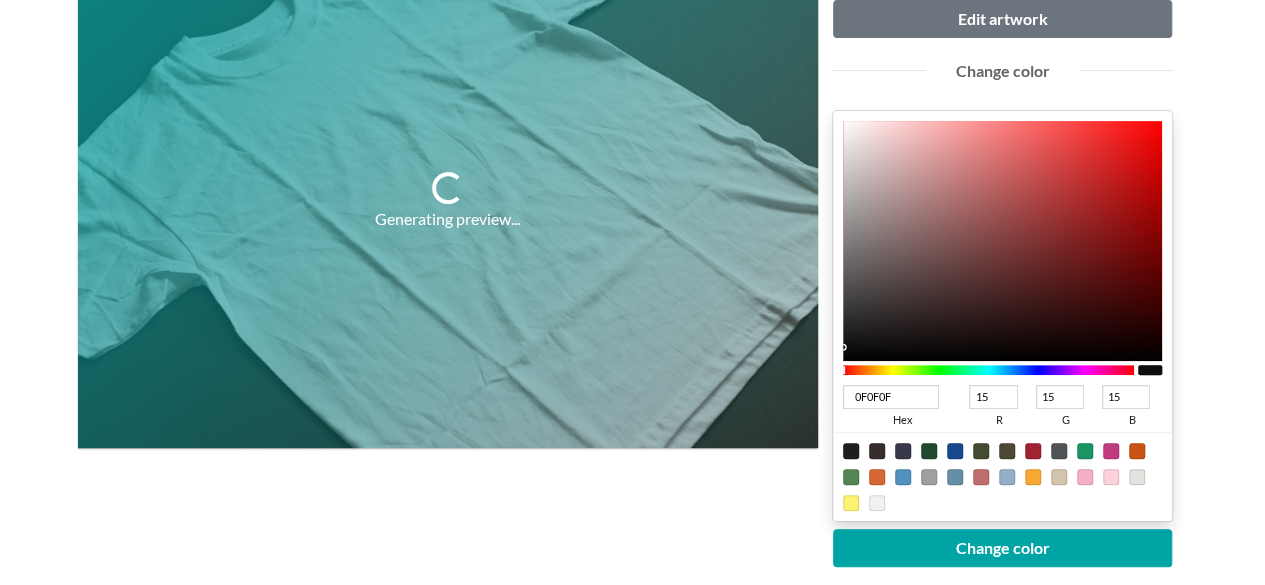 type on "0D0D0D" 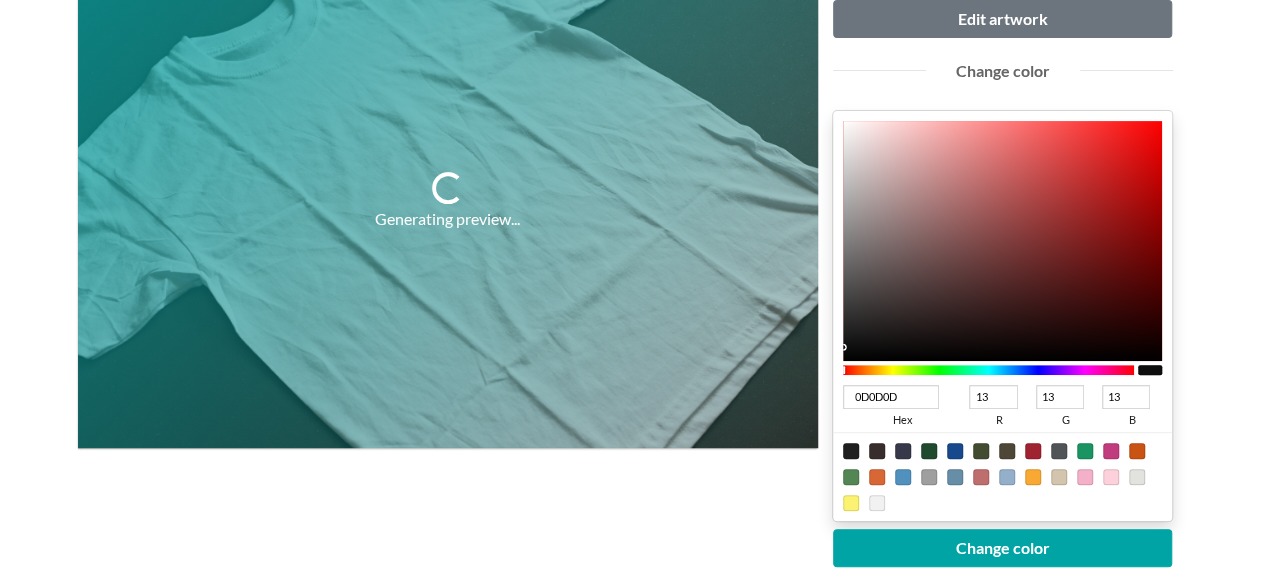 type on "090909" 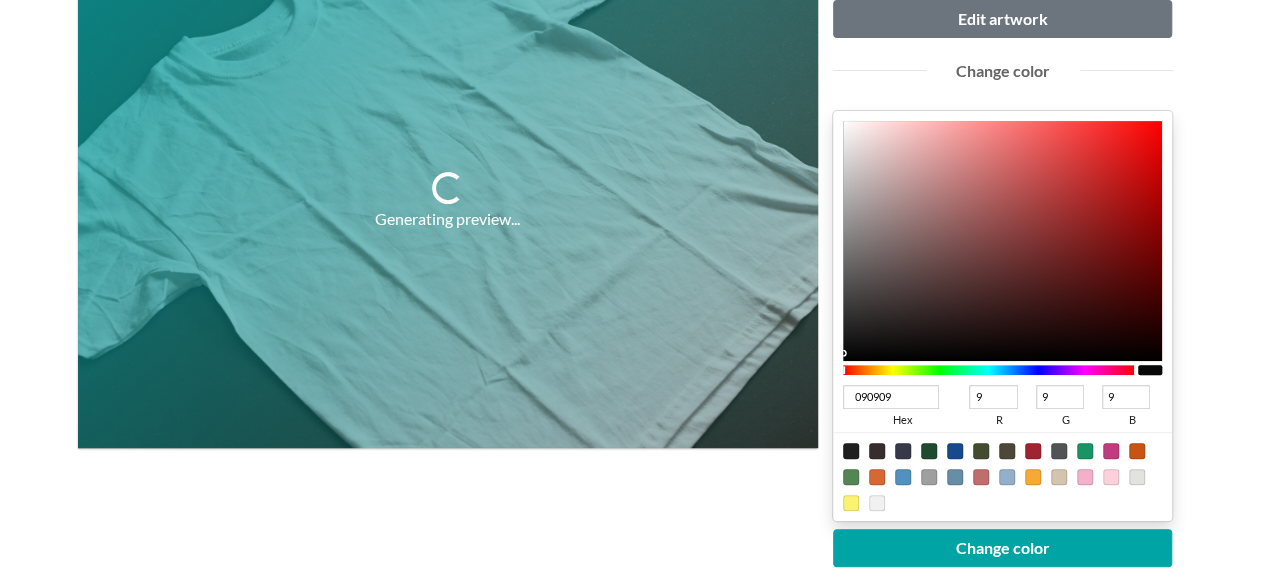 type on "0A0A0A" 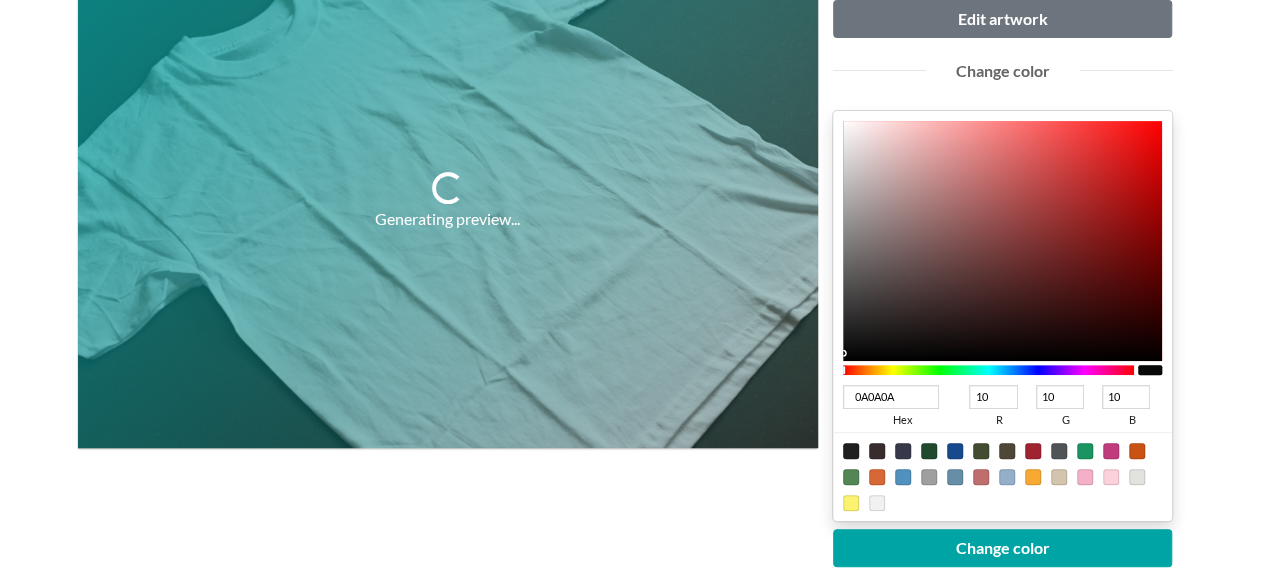 type on "0B0B0B" 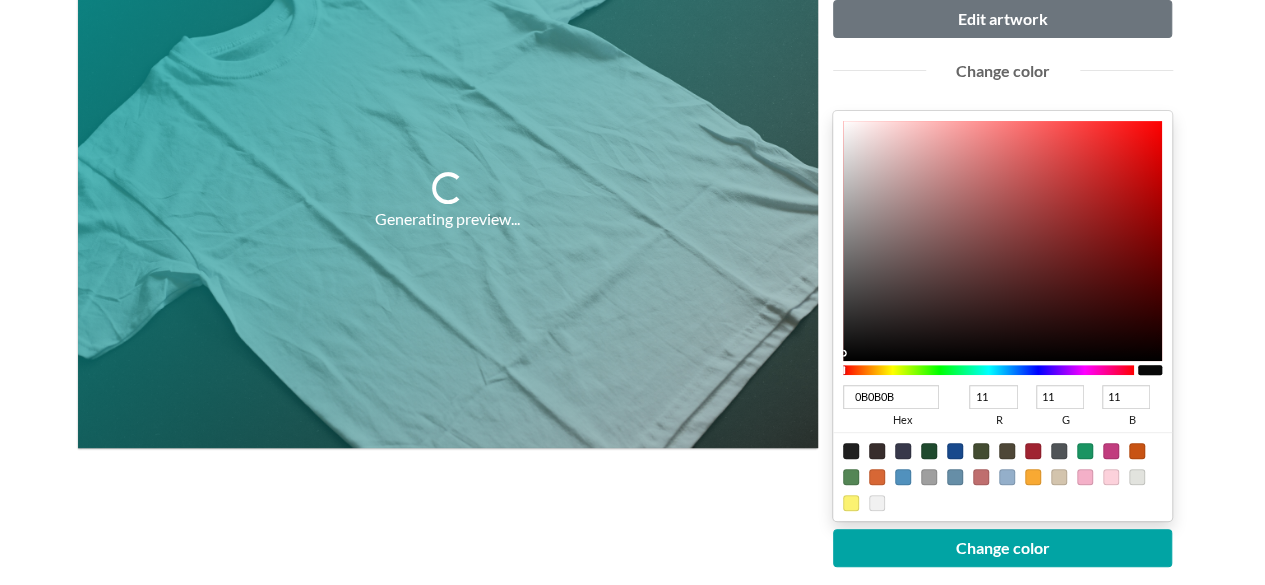 type on "0D0D0D" 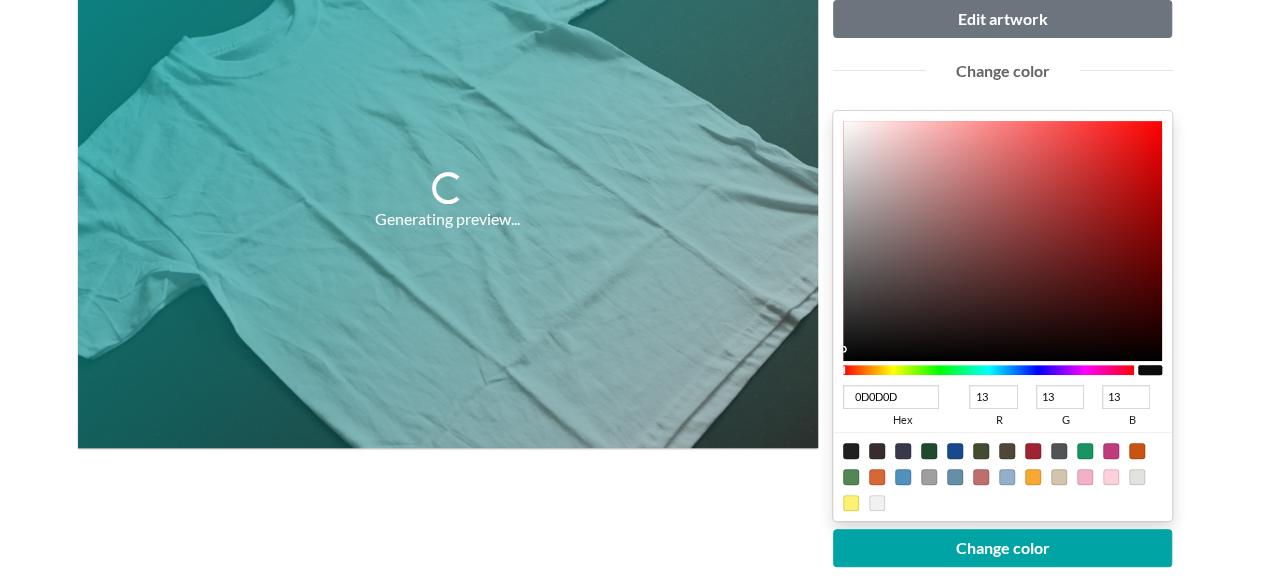 drag, startPoint x: 860, startPoint y: 334, endPoint x: 836, endPoint y: 347, distance: 27.294687 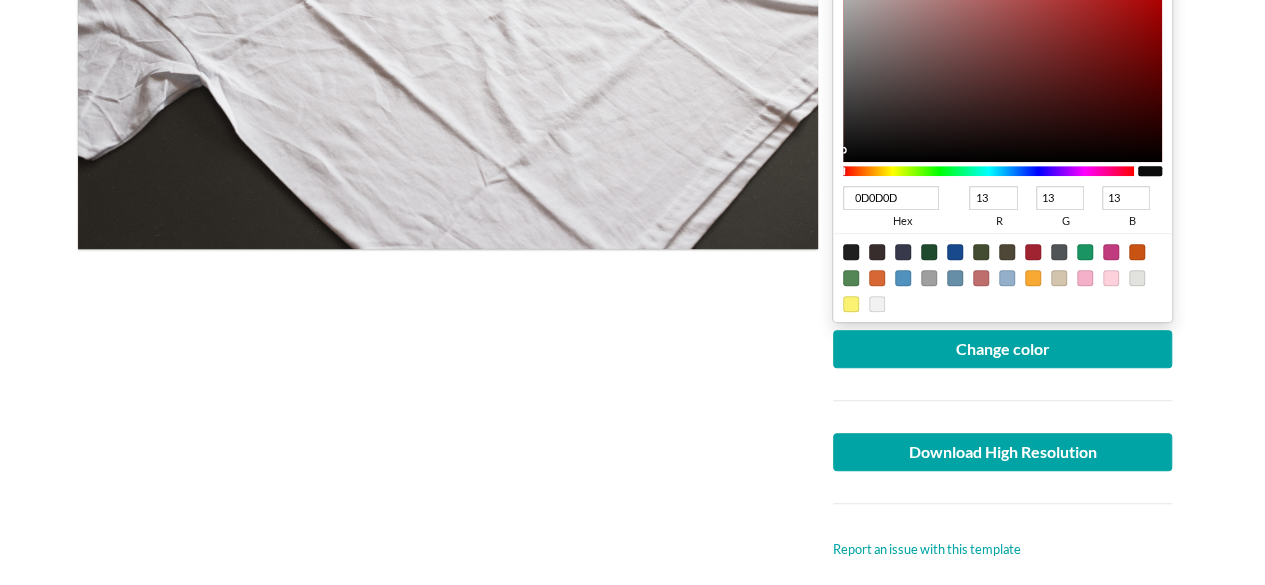 scroll, scrollTop: 500, scrollLeft: 0, axis: vertical 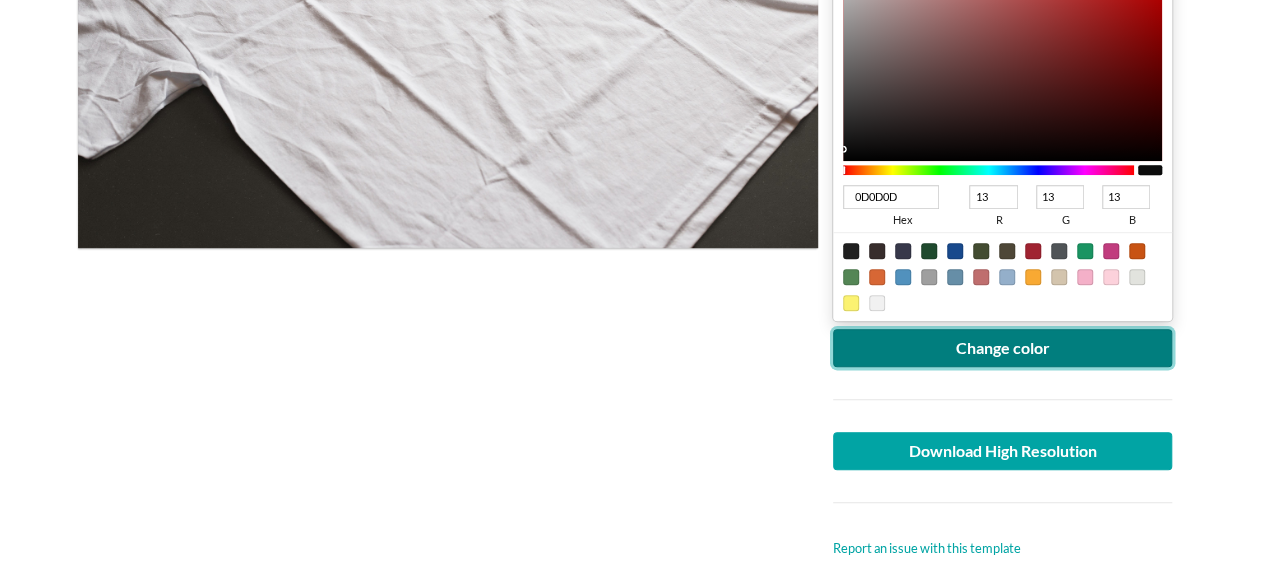 click on "Change color" at bounding box center (1003, 348) 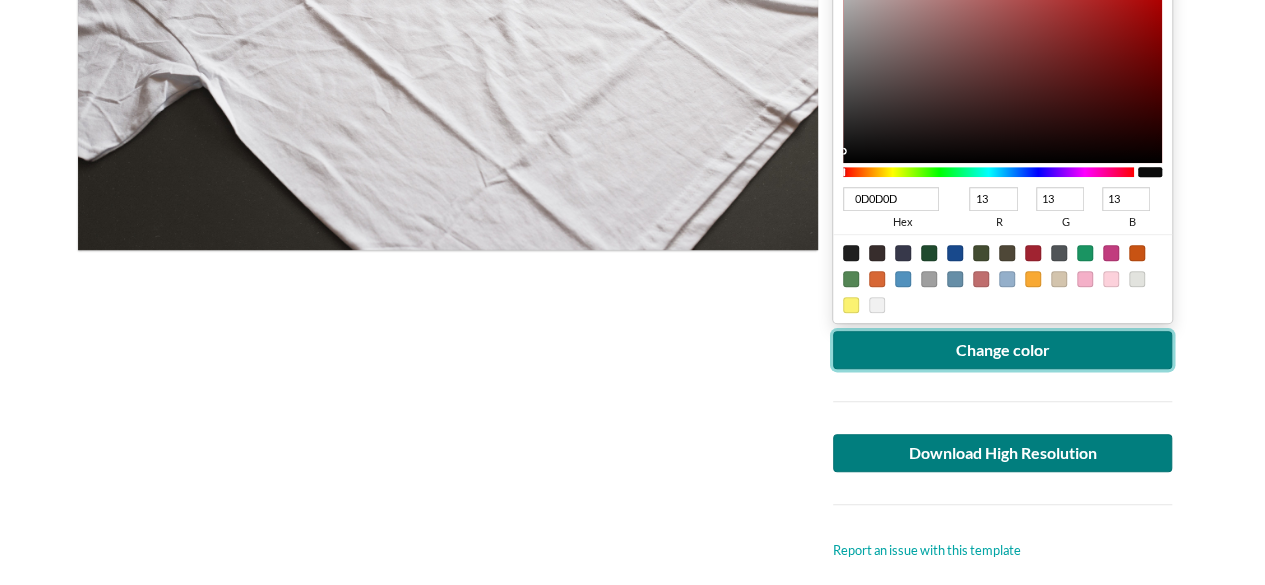 scroll, scrollTop: 500, scrollLeft: 0, axis: vertical 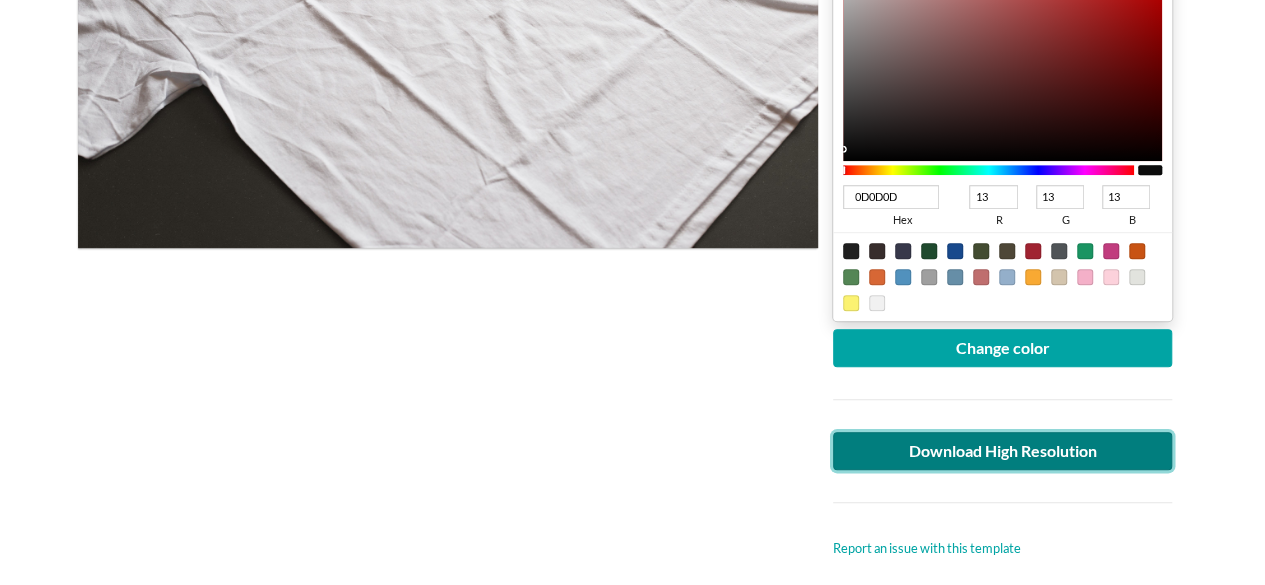 click on "Download High Resolution" at bounding box center (1003, 451) 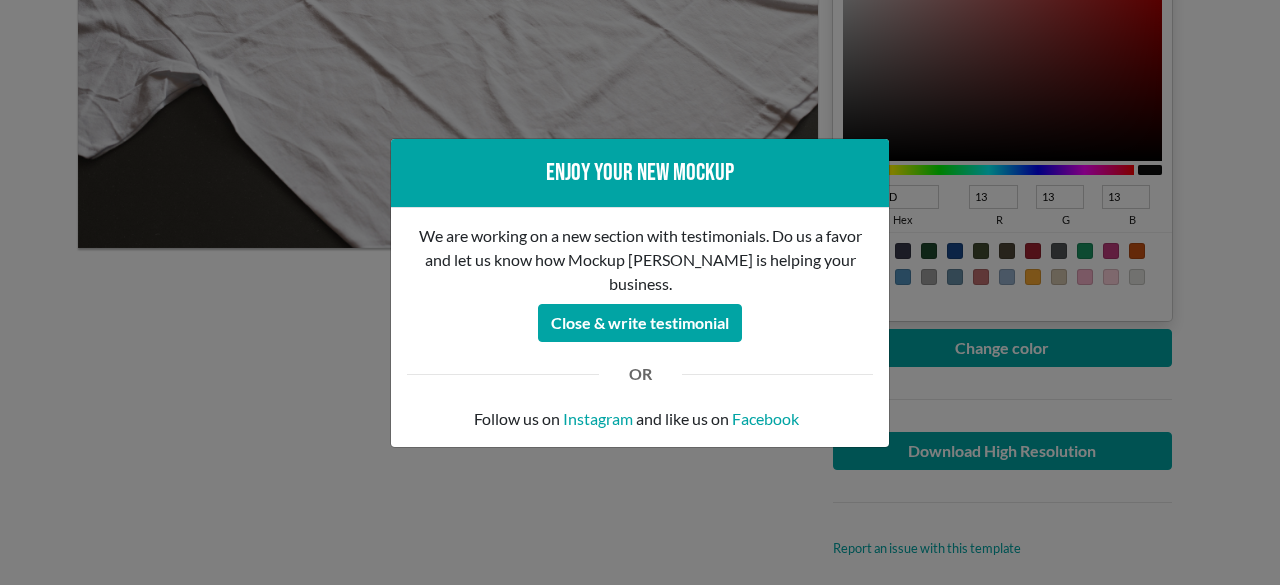 click on "Enjoy your new mockup We are working on a new section with testimonials. Do us a favor and let us know how Mockup [PERSON_NAME] is helping your business. Close & write testimonial OR Follow us on   Instagram   and like us on   Facebook" at bounding box center (640, 292) 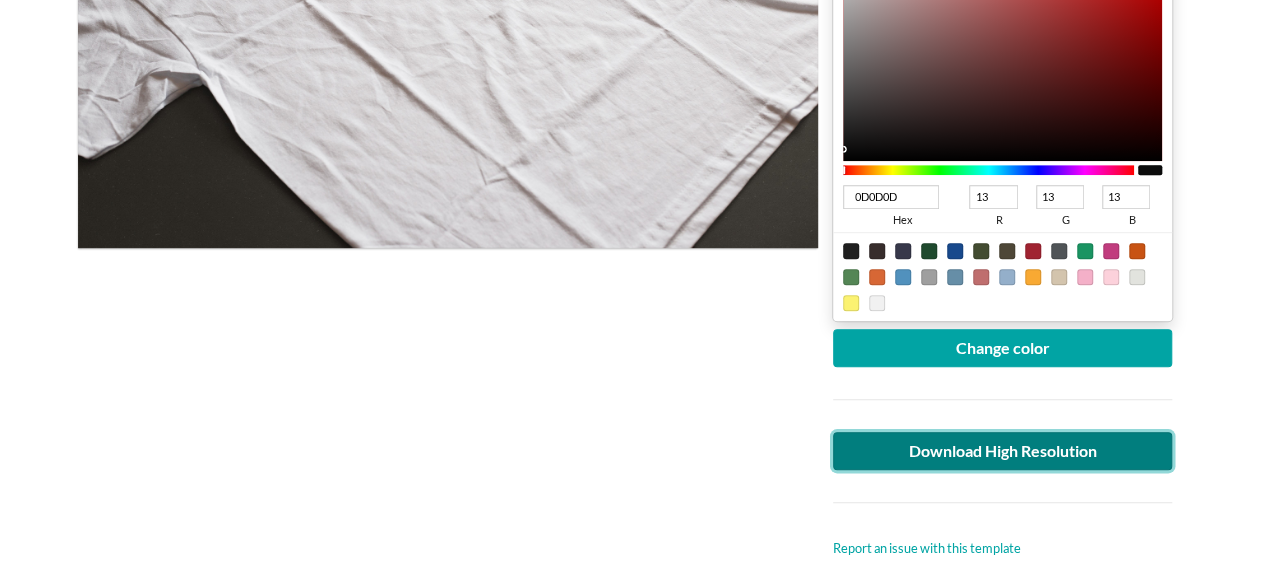 scroll, scrollTop: 0, scrollLeft: 0, axis: both 